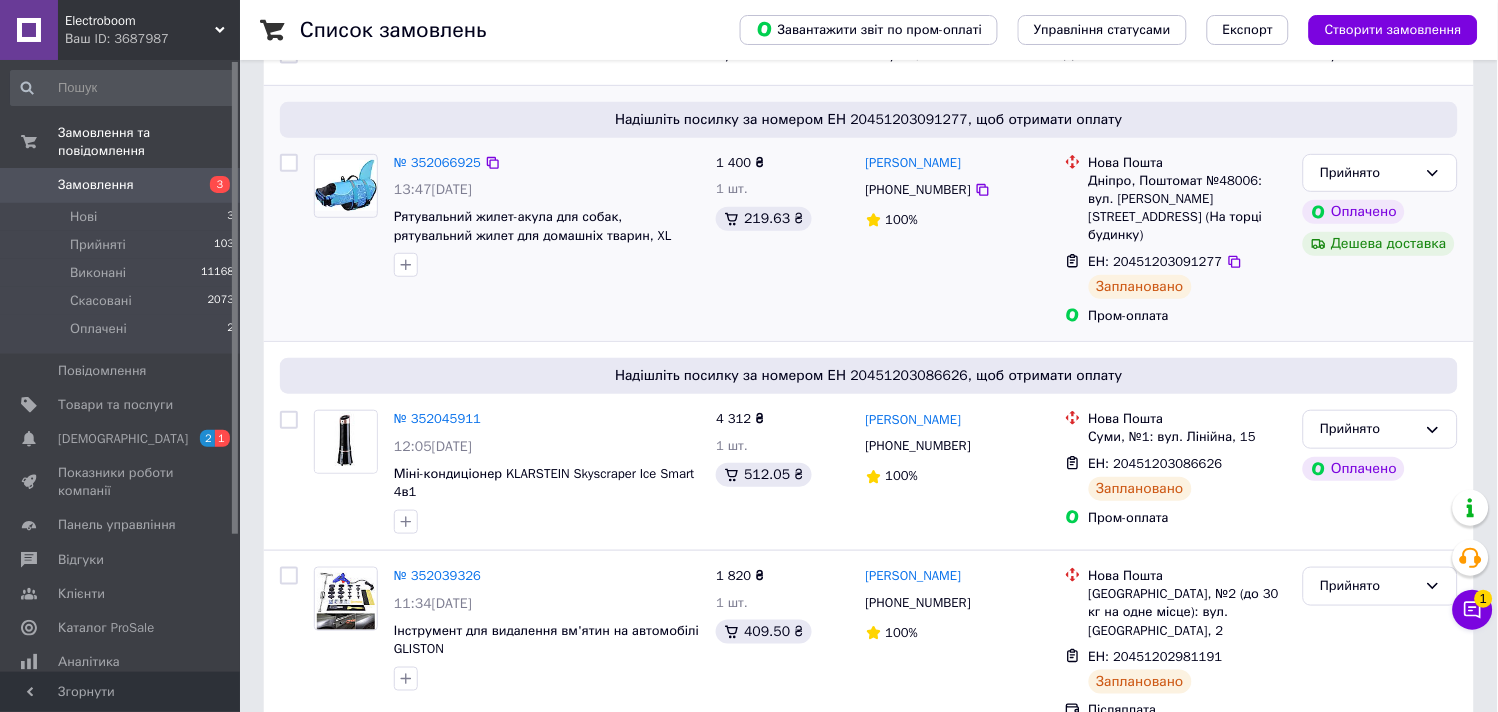 scroll, scrollTop: 0, scrollLeft: 0, axis: both 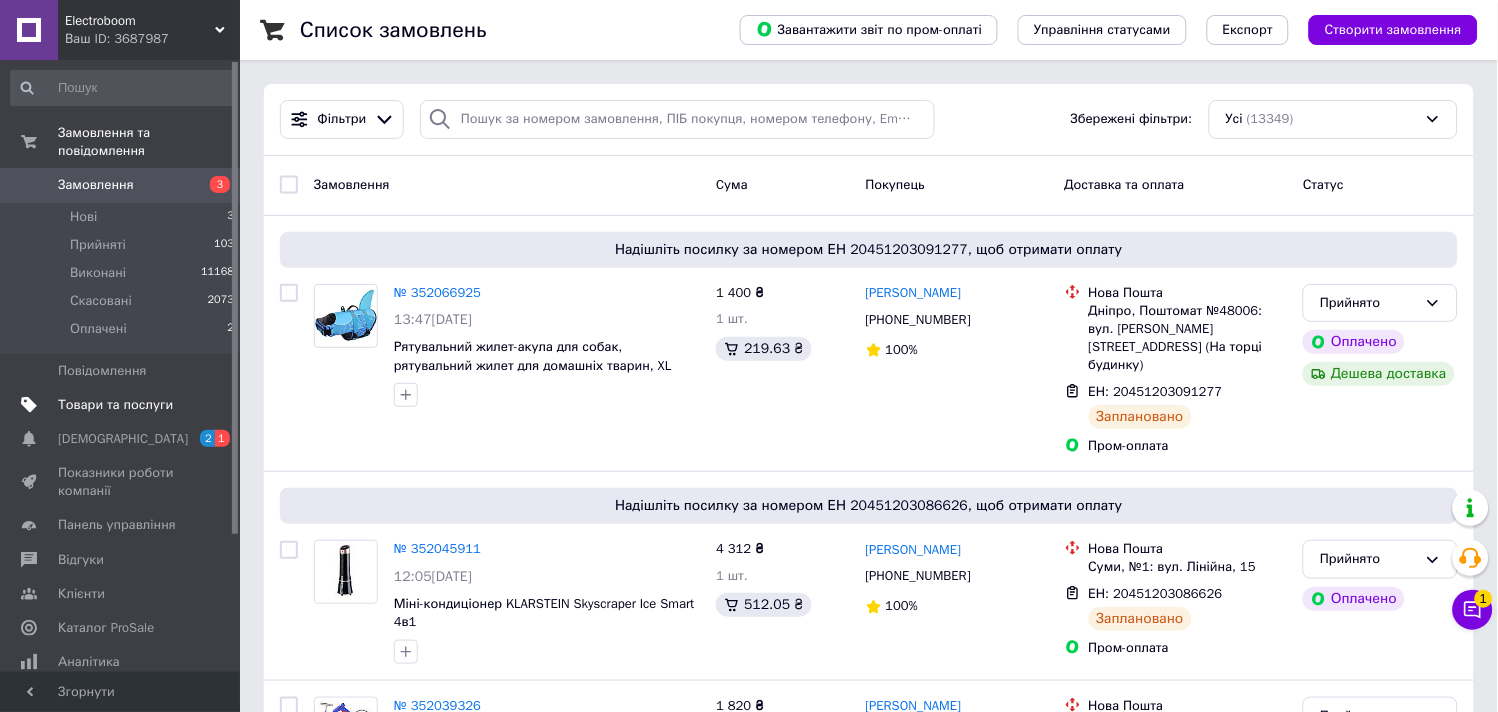 click on "Товари та послуги" at bounding box center [115, 405] 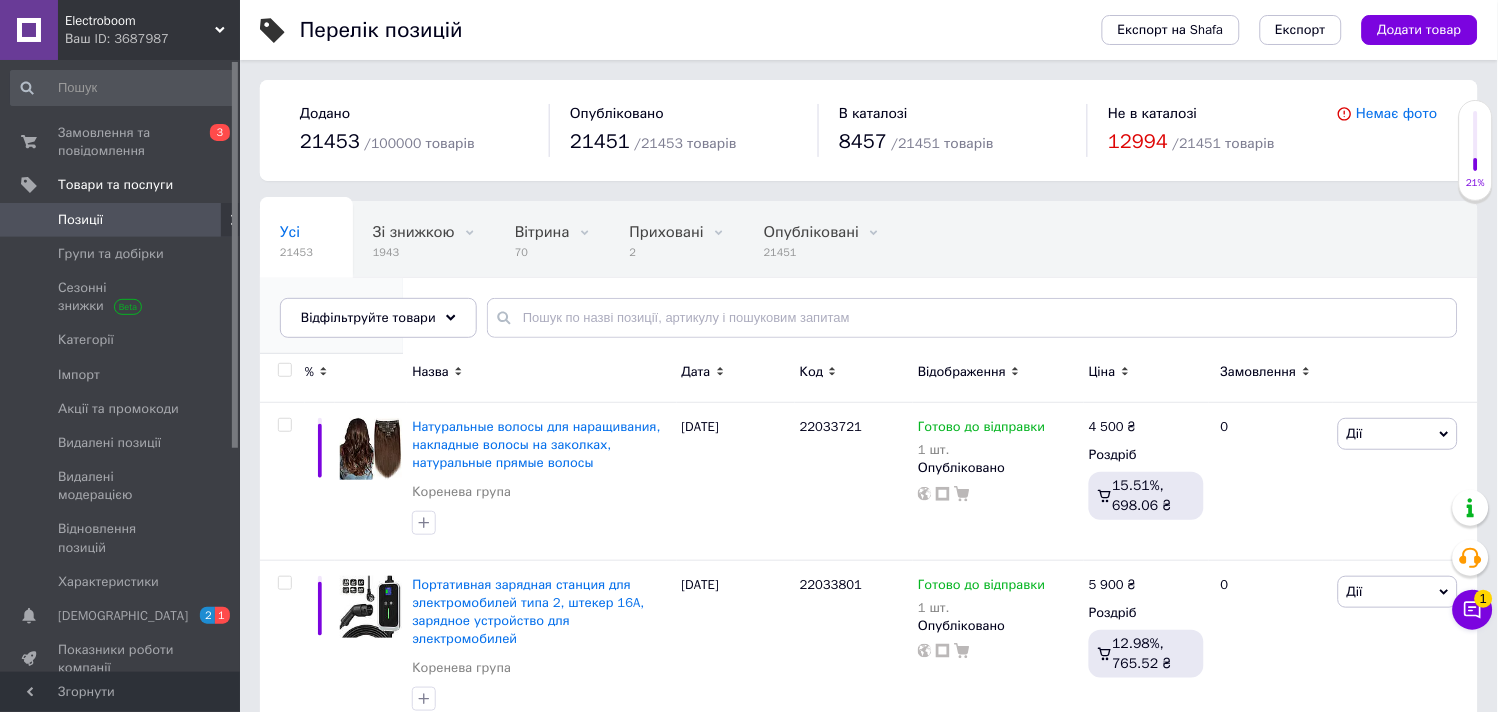 click on "В наявності 8719" at bounding box center [331, 316] 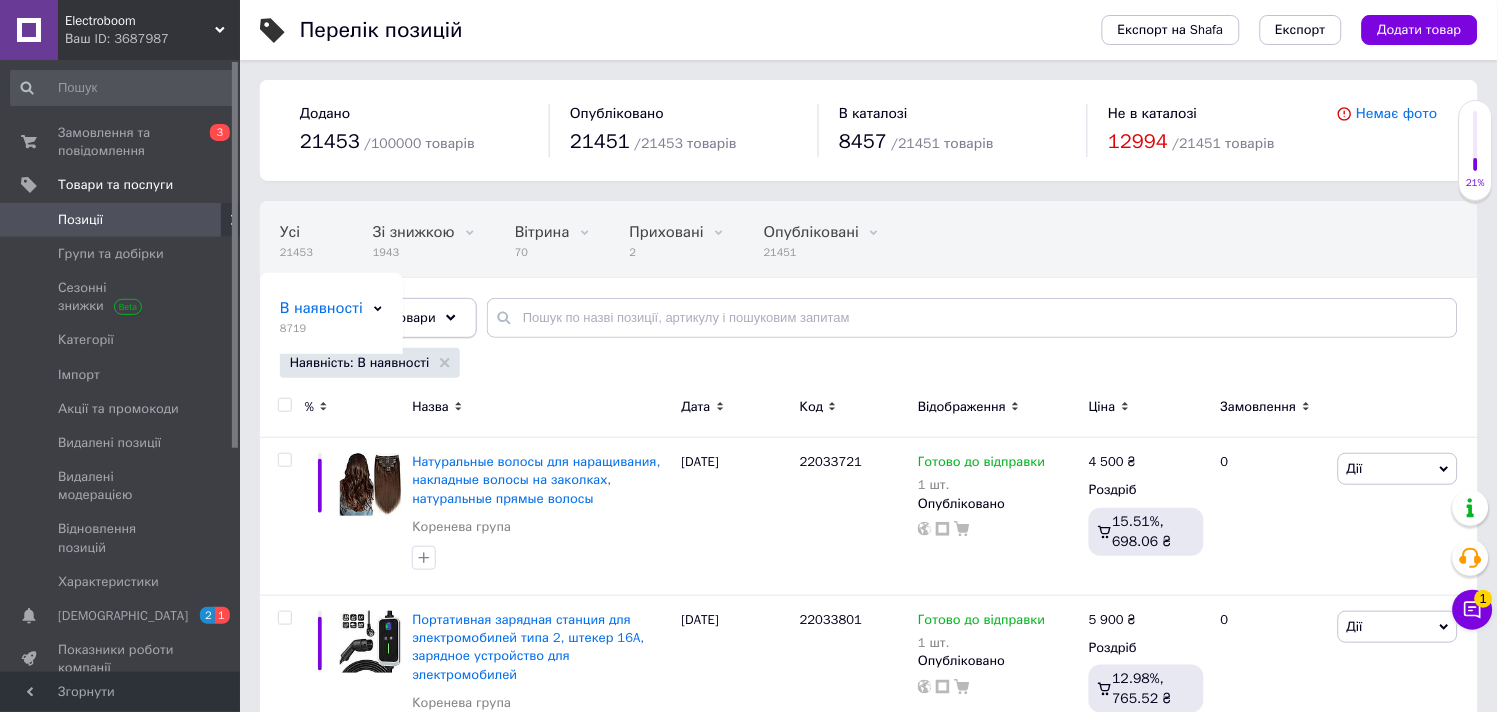 click 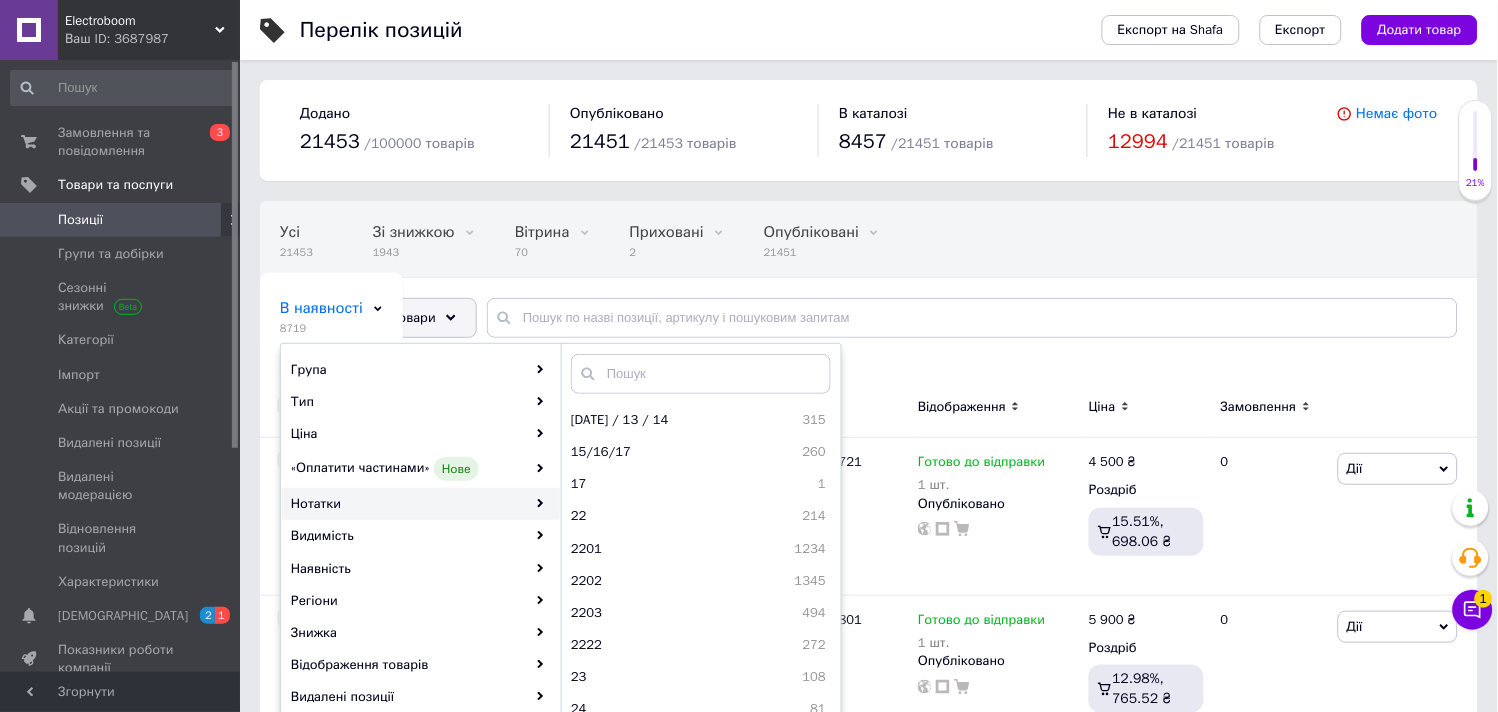 scroll, scrollTop: 555, scrollLeft: 0, axis: vertical 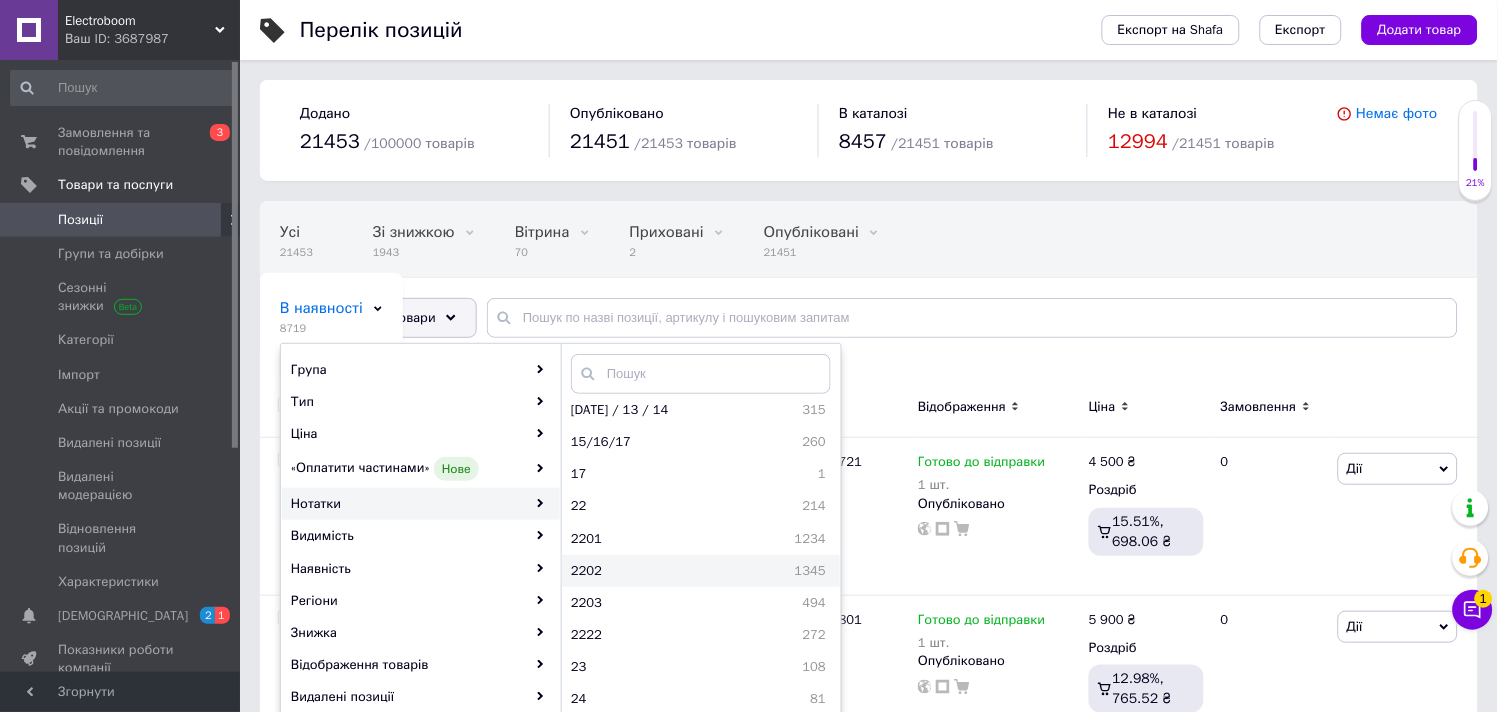 click on "2202" at bounding box center (626, 571) 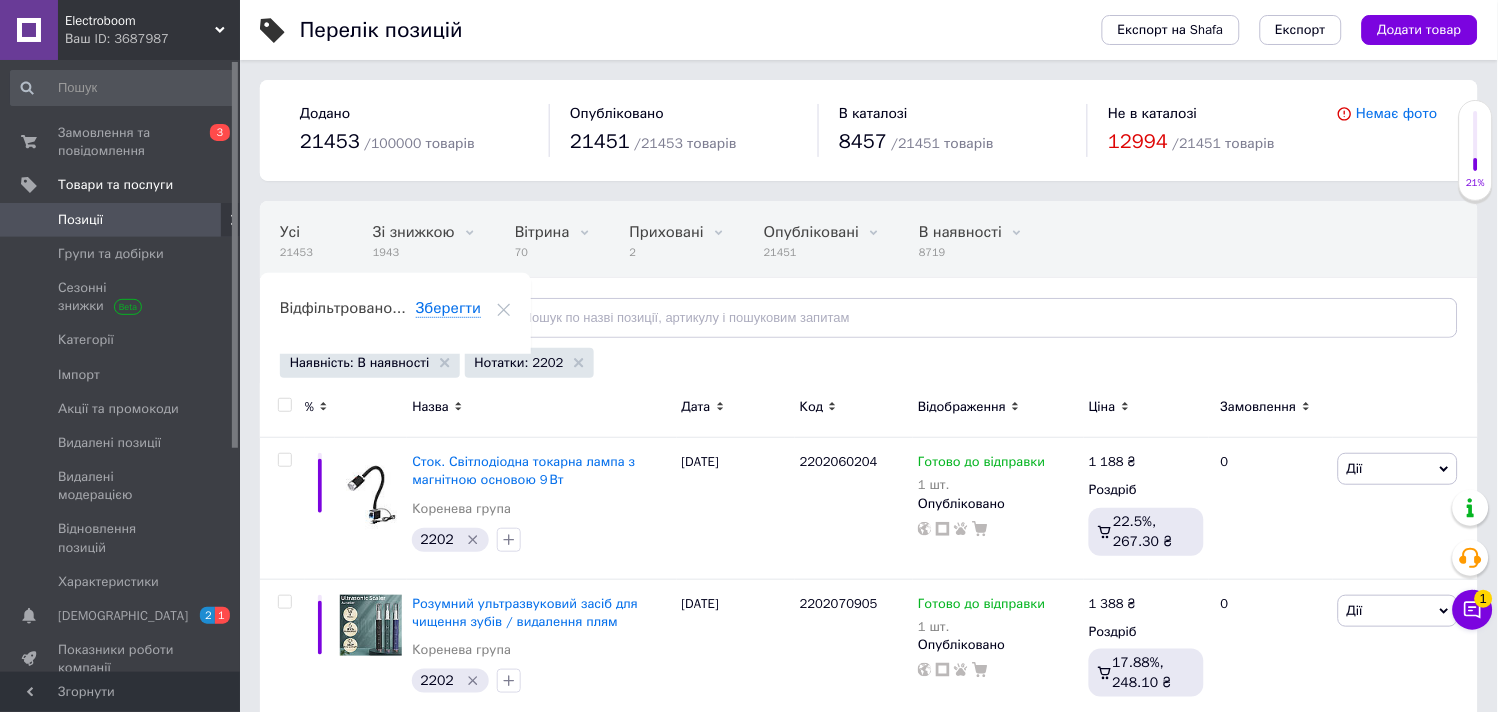click on "Ціна" at bounding box center (1102, 407) 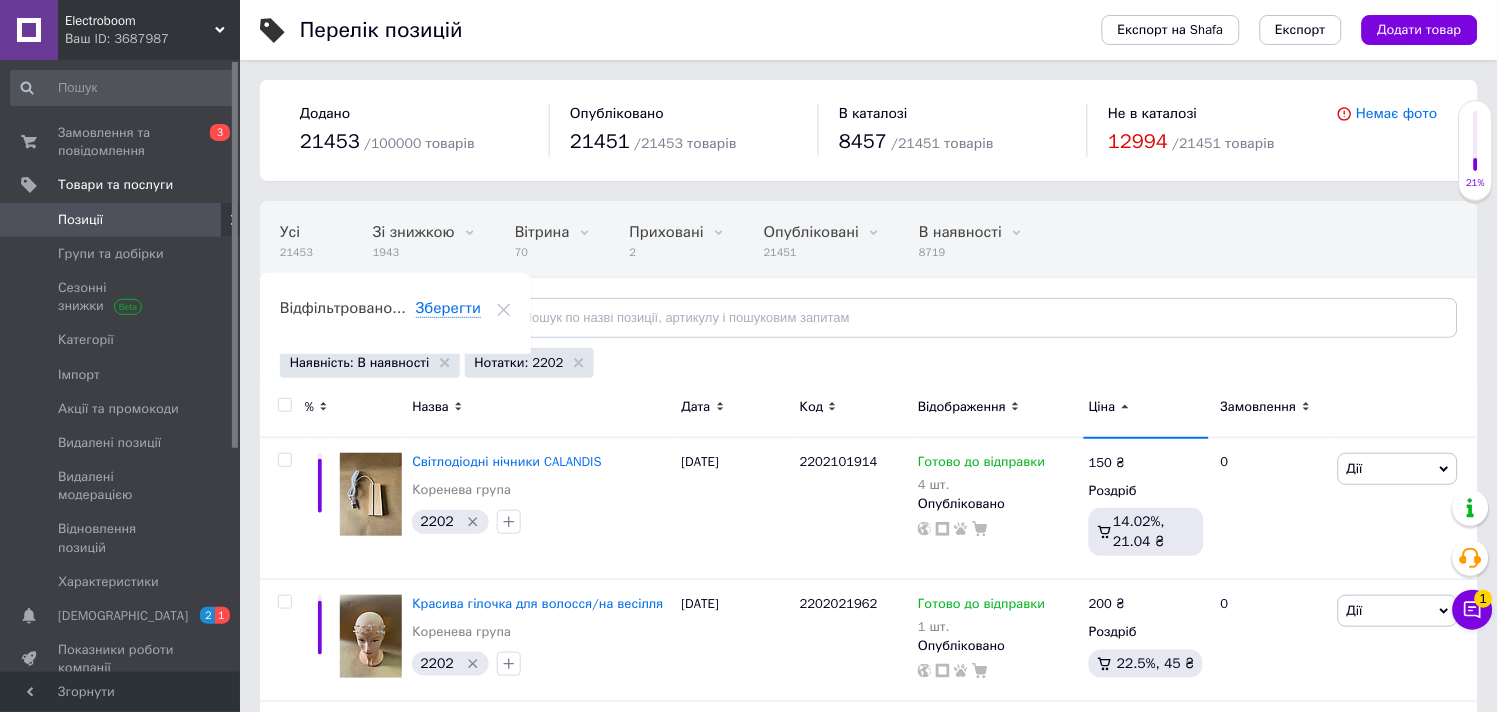 click on "Ціна" at bounding box center [1102, 407] 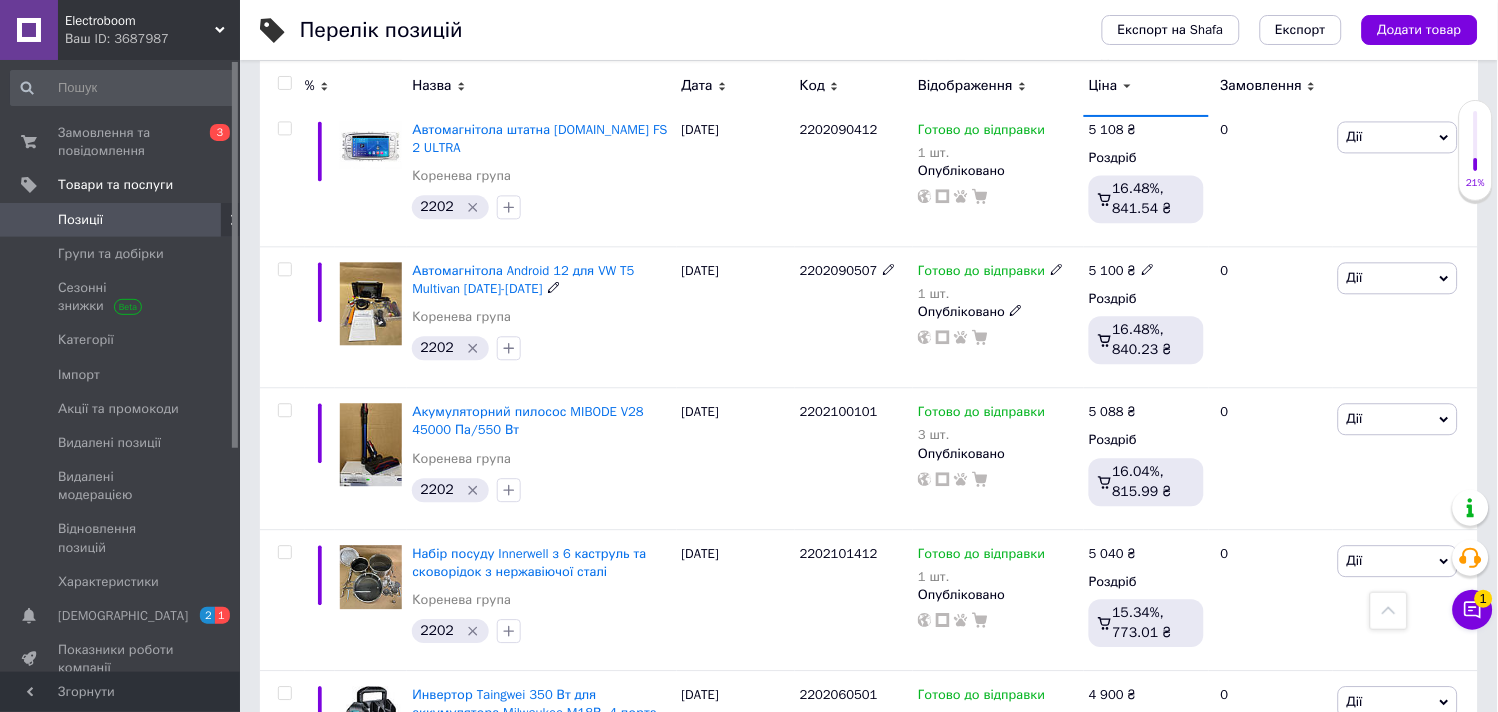 scroll, scrollTop: 2755, scrollLeft: 0, axis: vertical 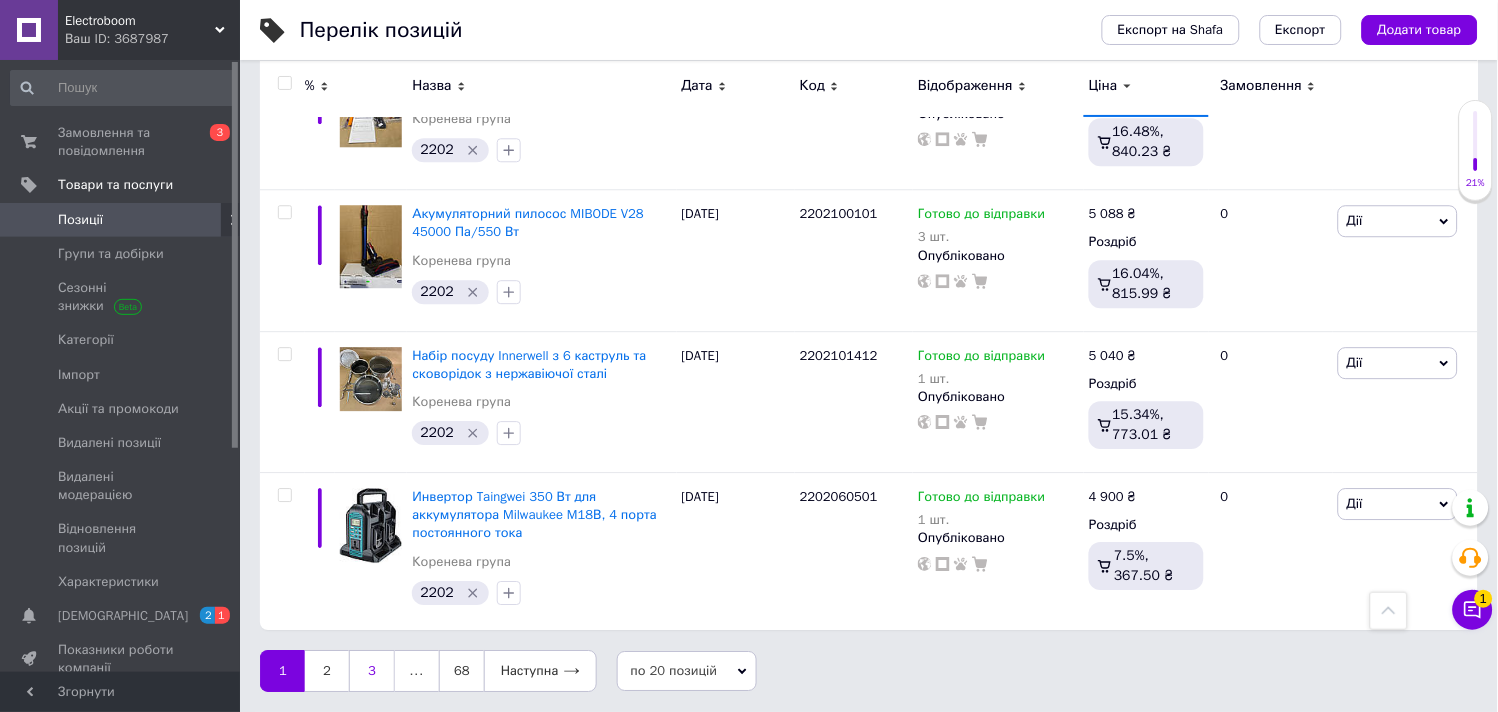 click on "3" at bounding box center [372, 671] 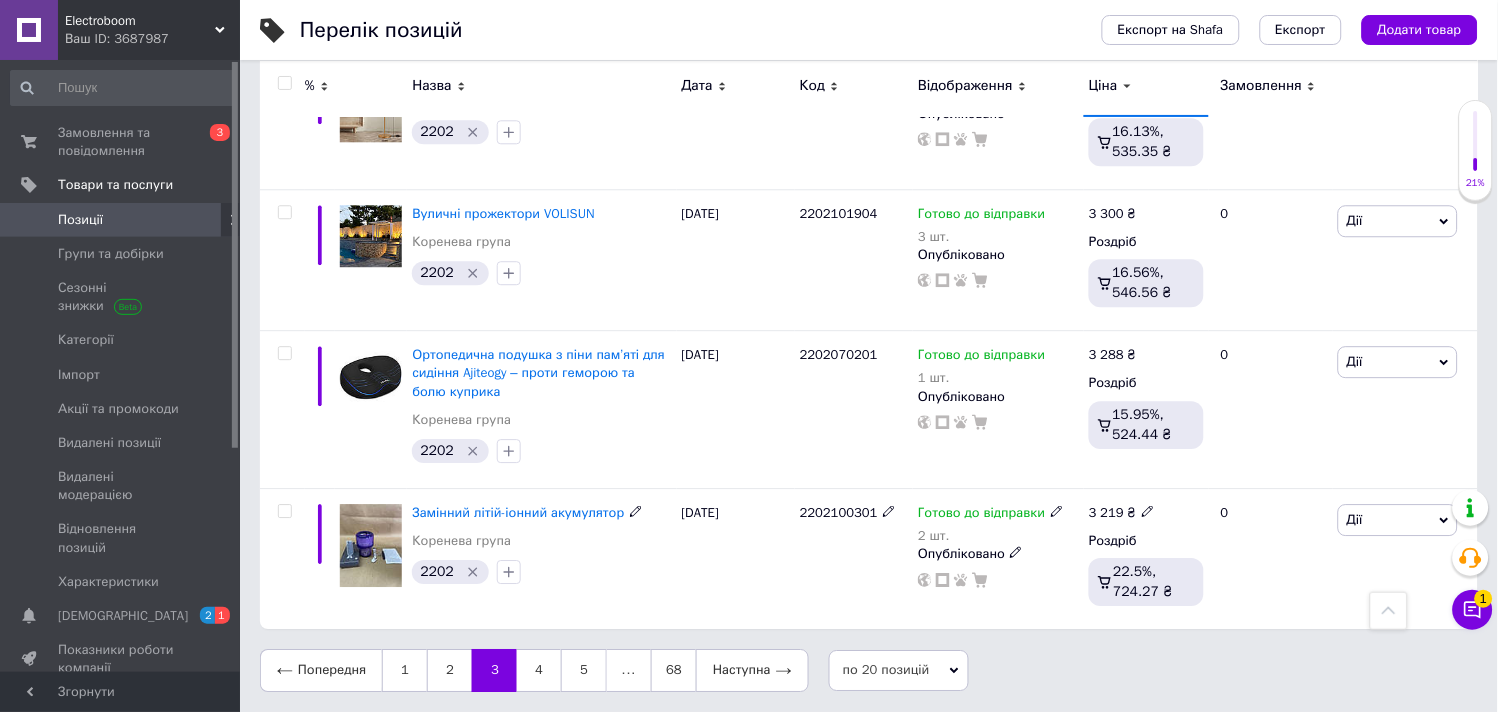 scroll, scrollTop: 2704, scrollLeft: 0, axis: vertical 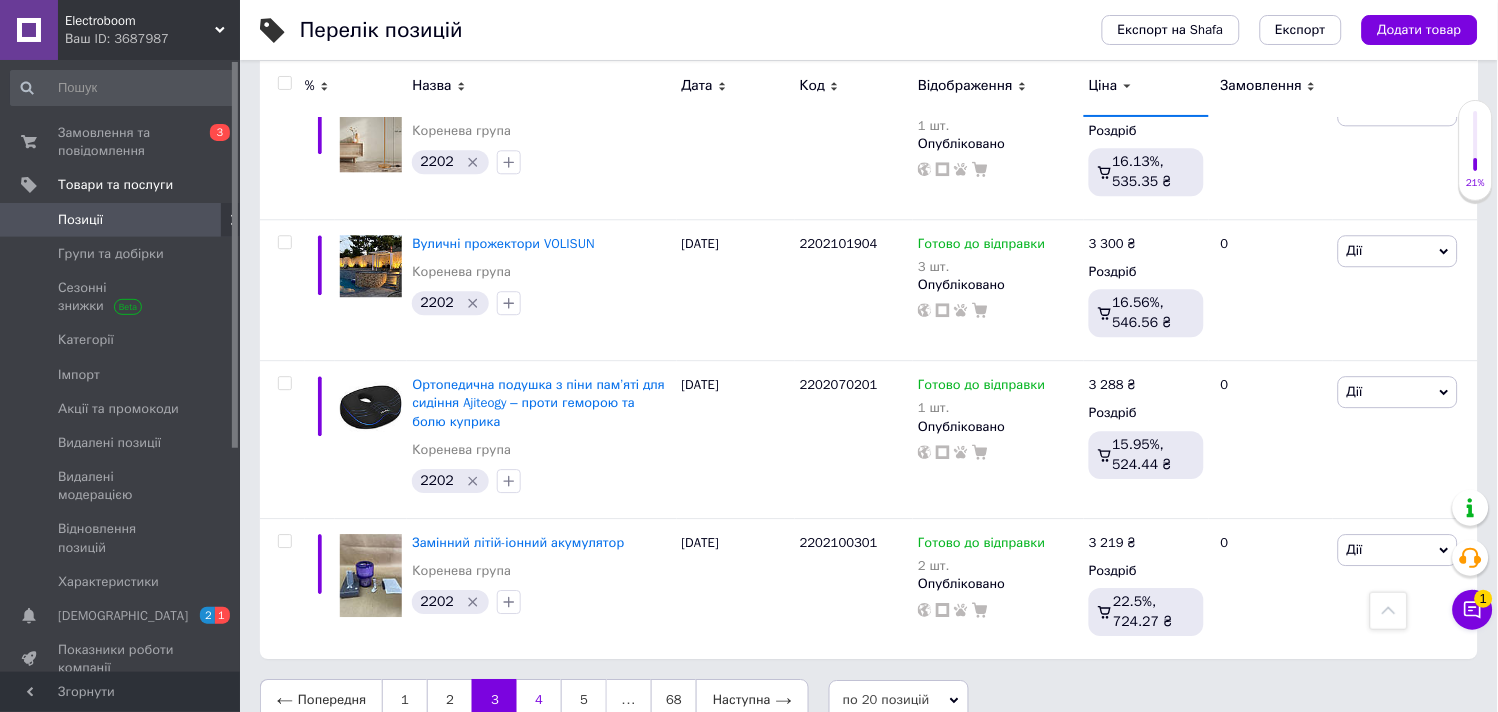 click on "4" at bounding box center [539, 700] 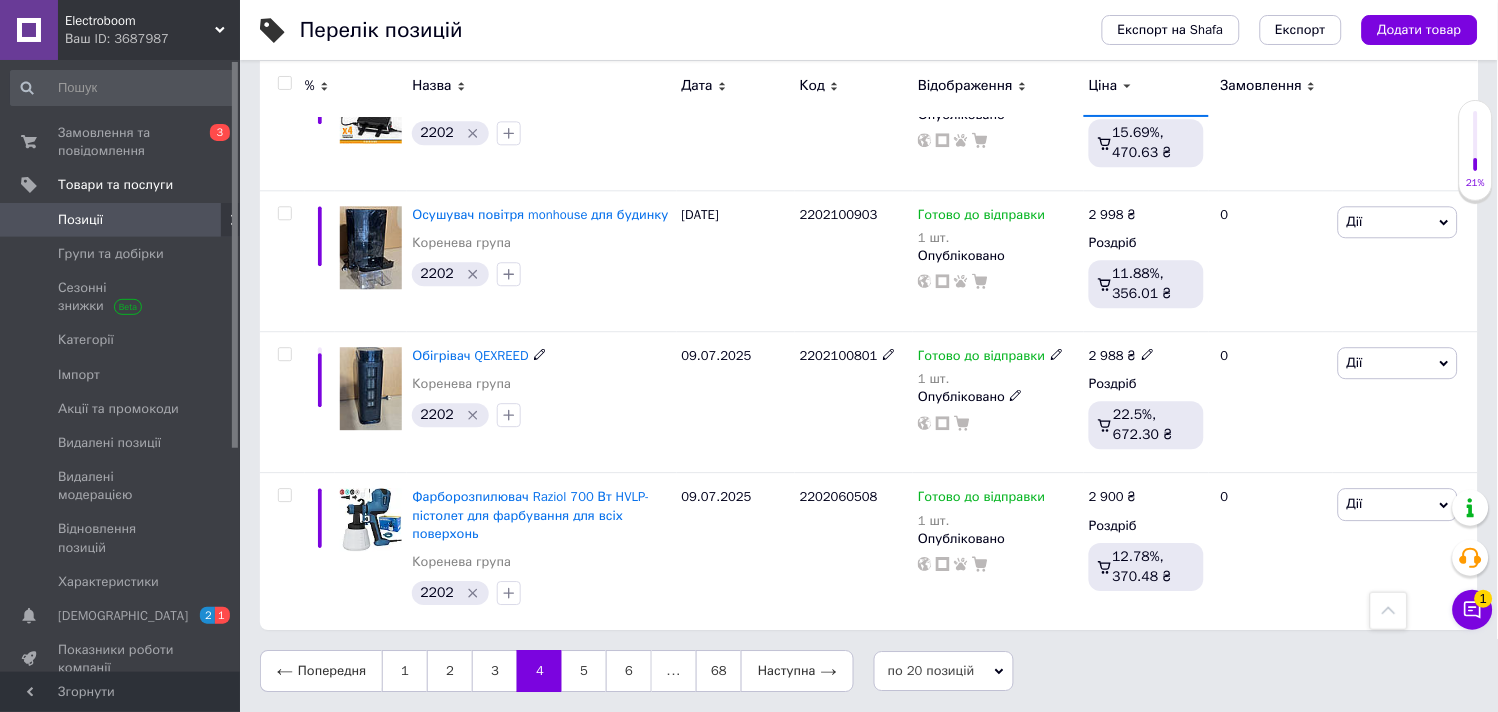 scroll, scrollTop: 2654, scrollLeft: 0, axis: vertical 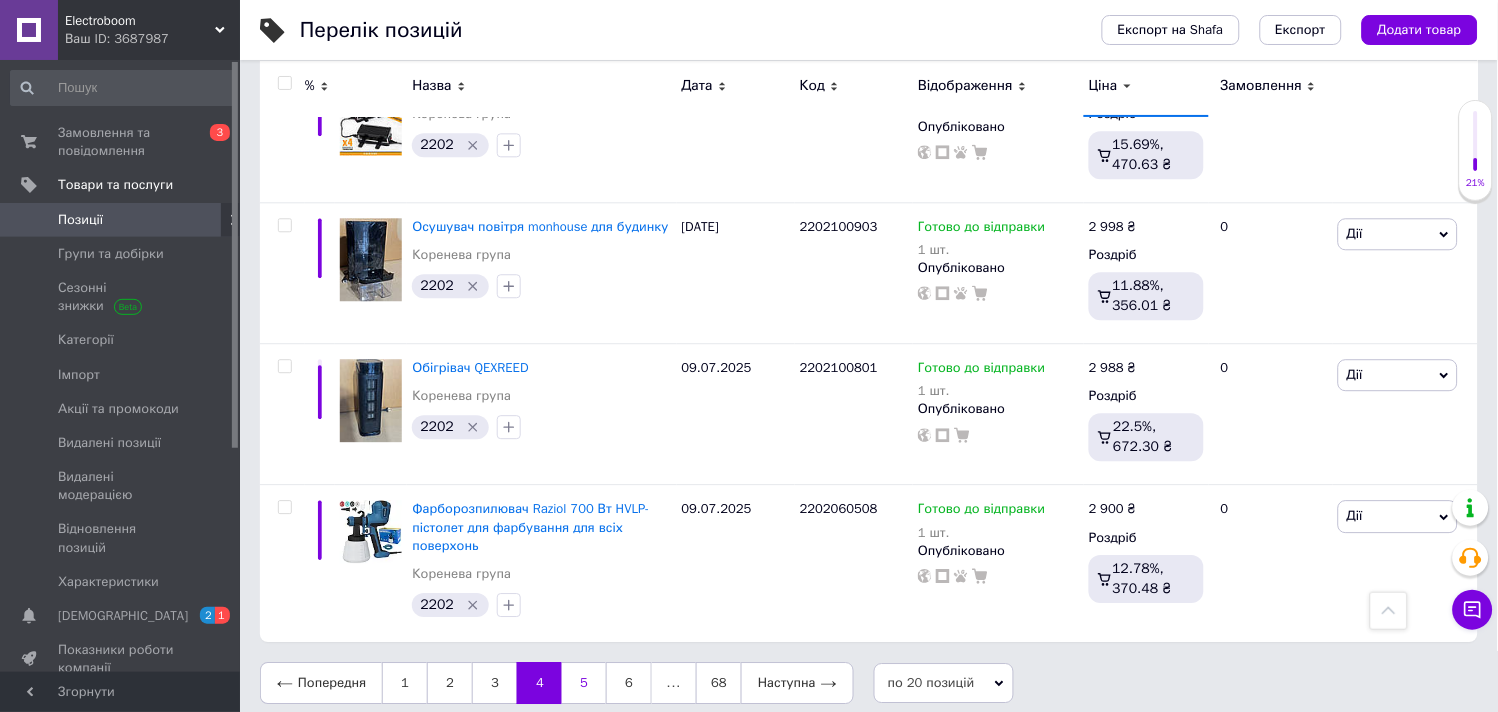 click on "5" at bounding box center [584, 683] 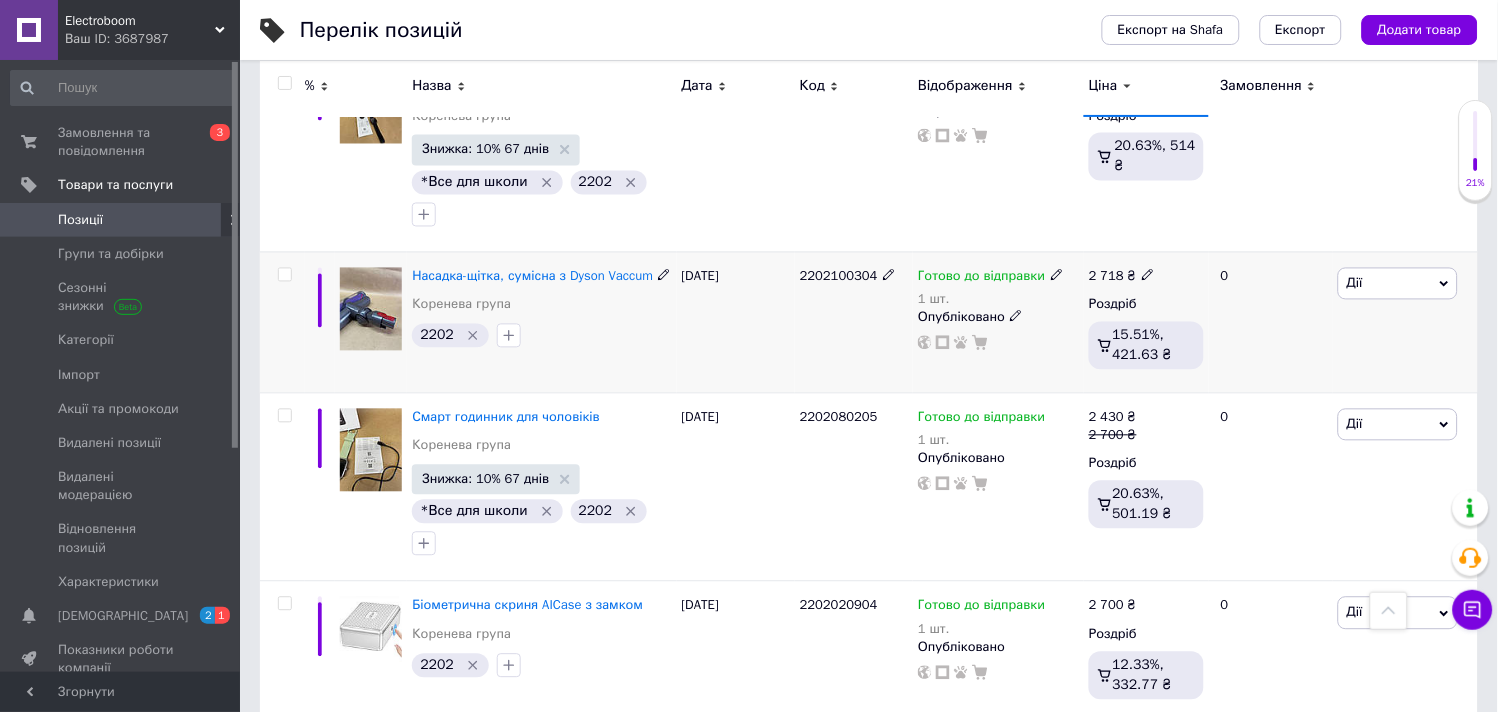 scroll, scrollTop: 2444, scrollLeft: 0, axis: vertical 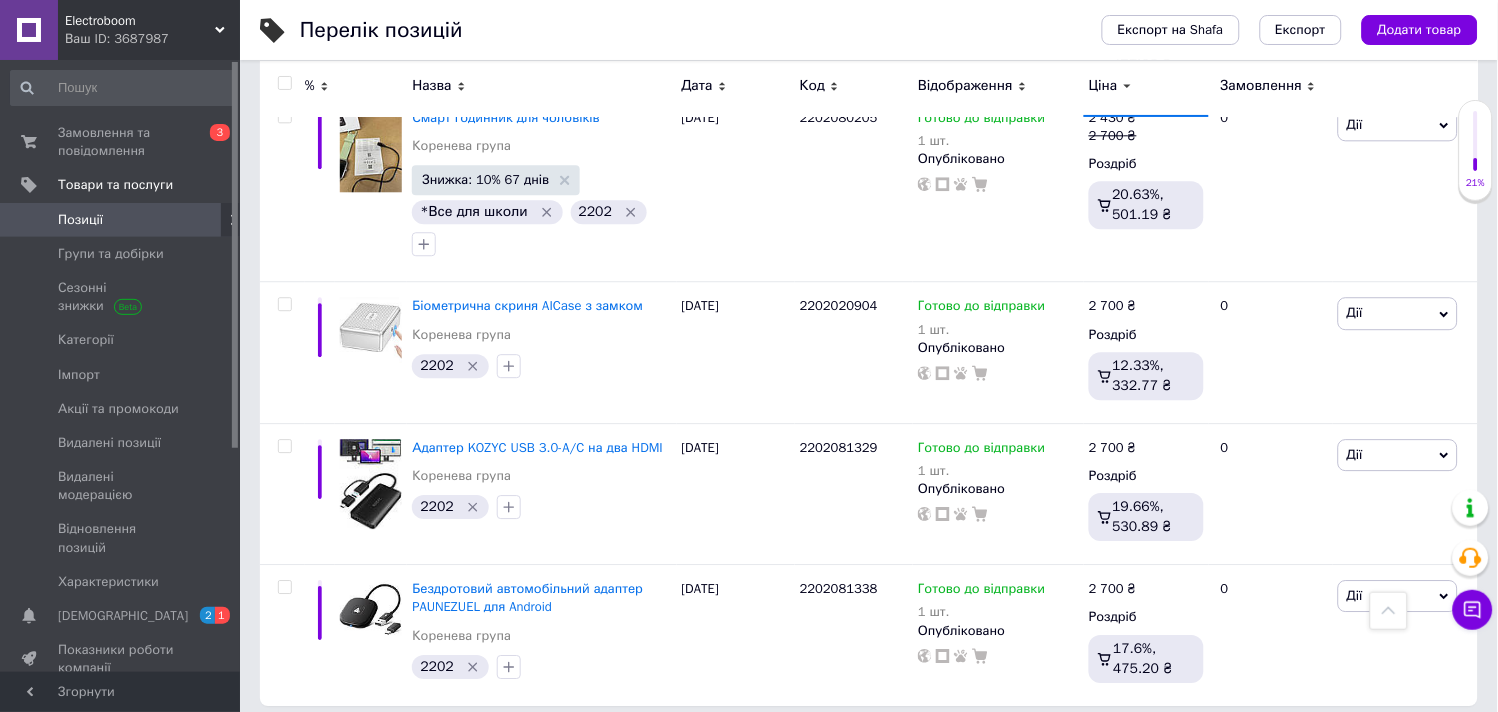 click on "4" at bounding box center (539, 747) 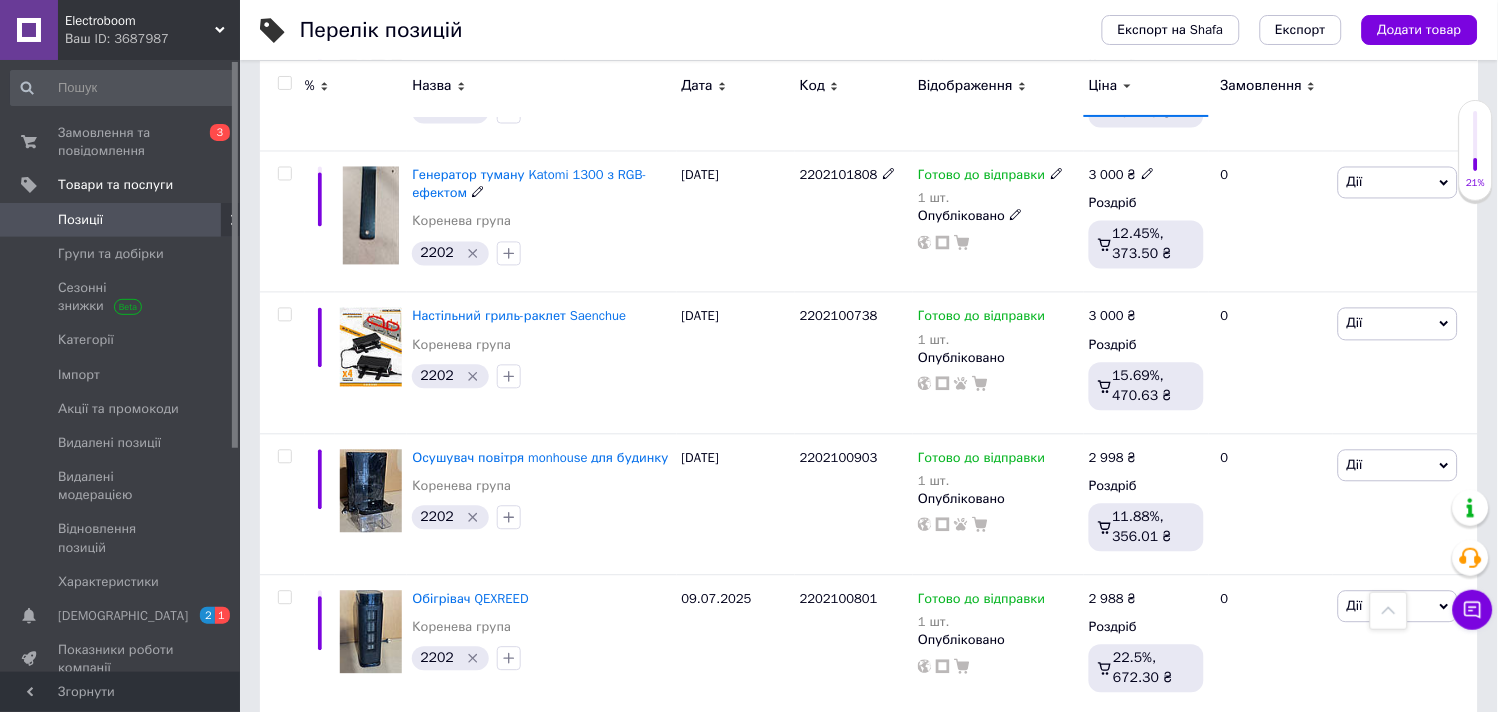 scroll, scrollTop: 2654, scrollLeft: 0, axis: vertical 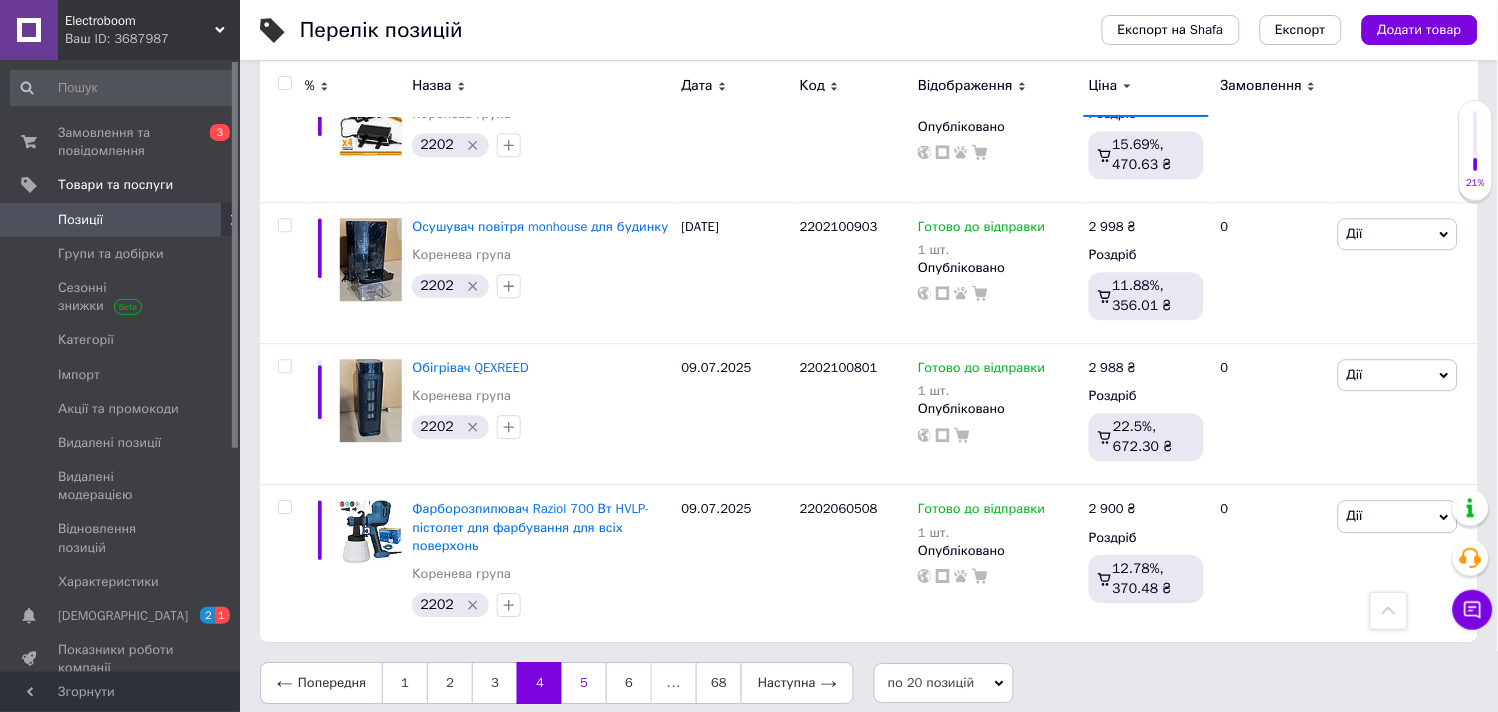 click on "5" at bounding box center (584, 683) 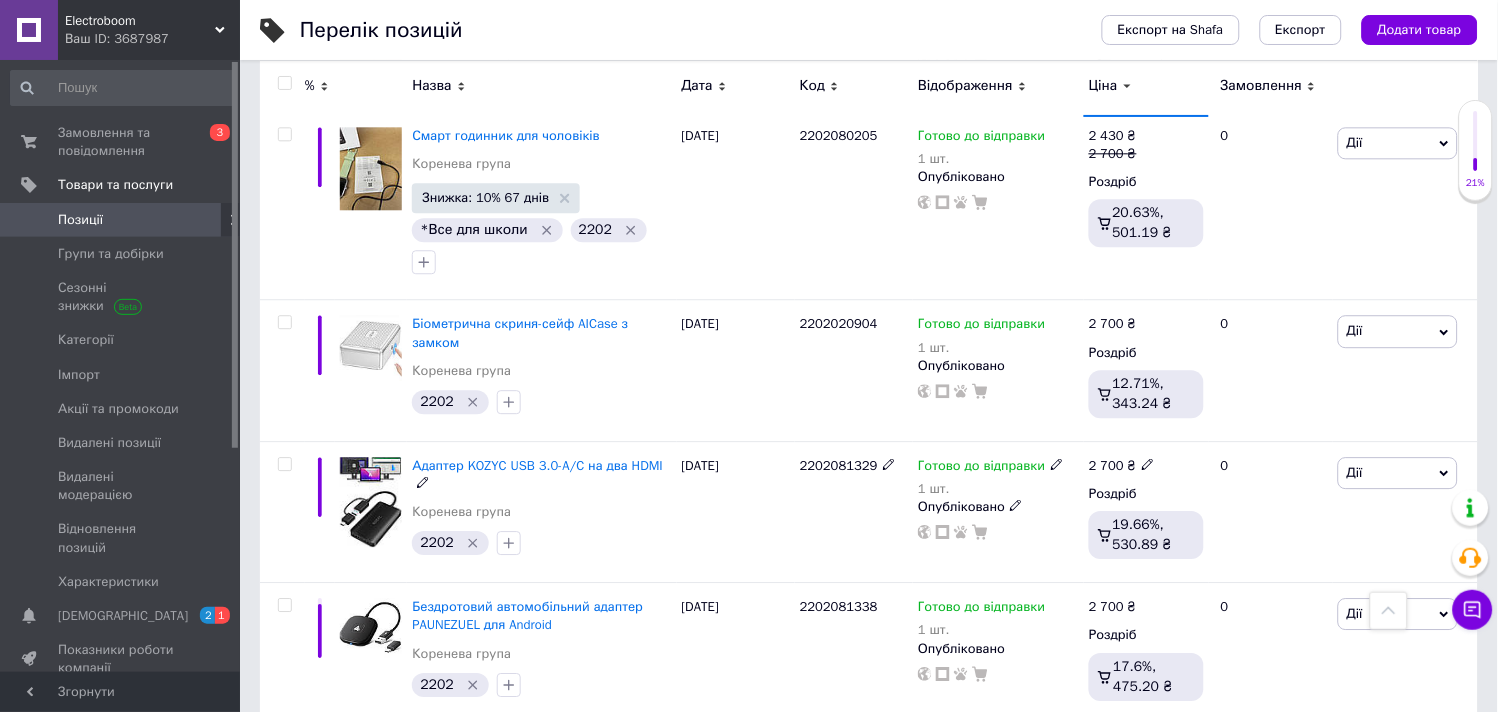 scroll, scrollTop: 2705, scrollLeft: 0, axis: vertical 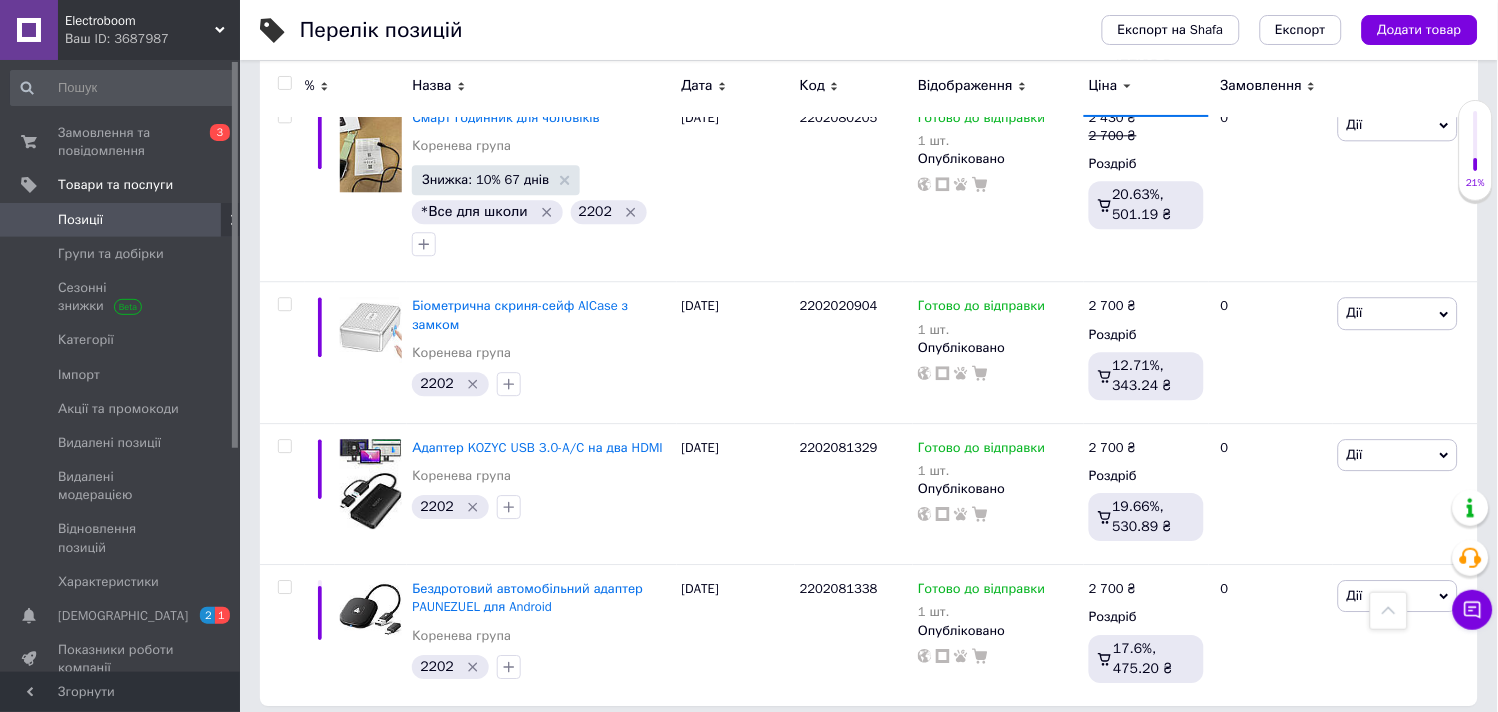 click on "6" at bounding box center [629, 747] 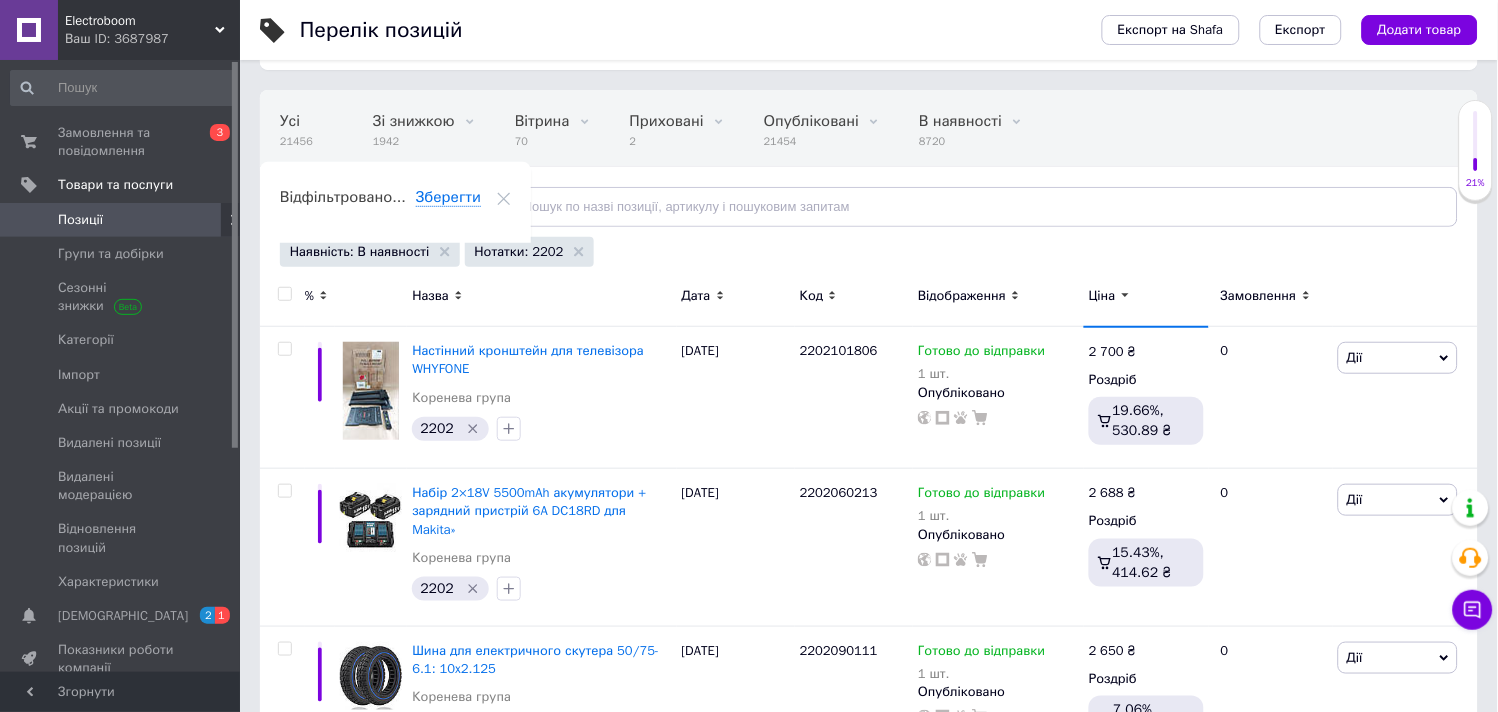 scroll, scrollTop: 222, scrollLeft: 0, axis: vertical 